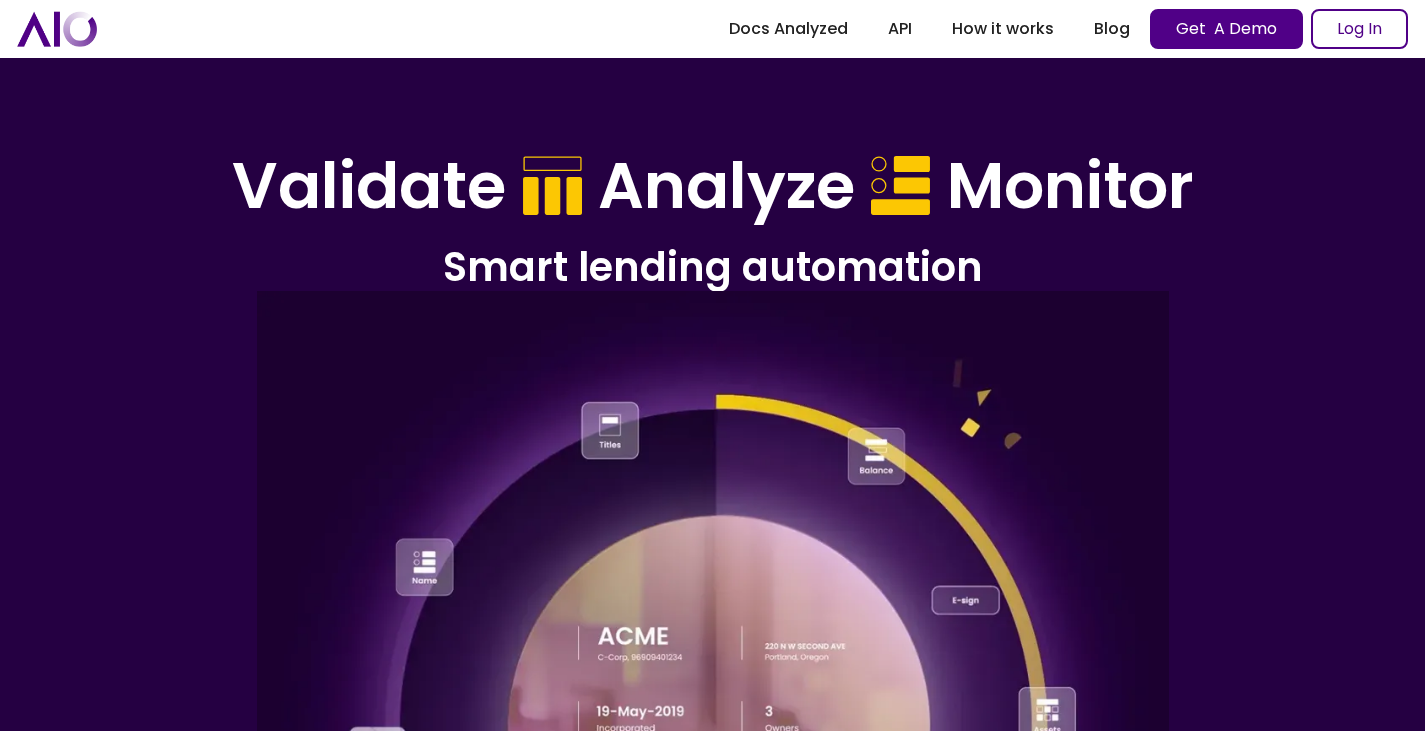scroll, scrollTop: 0, scrollLeft: 0, axis: both 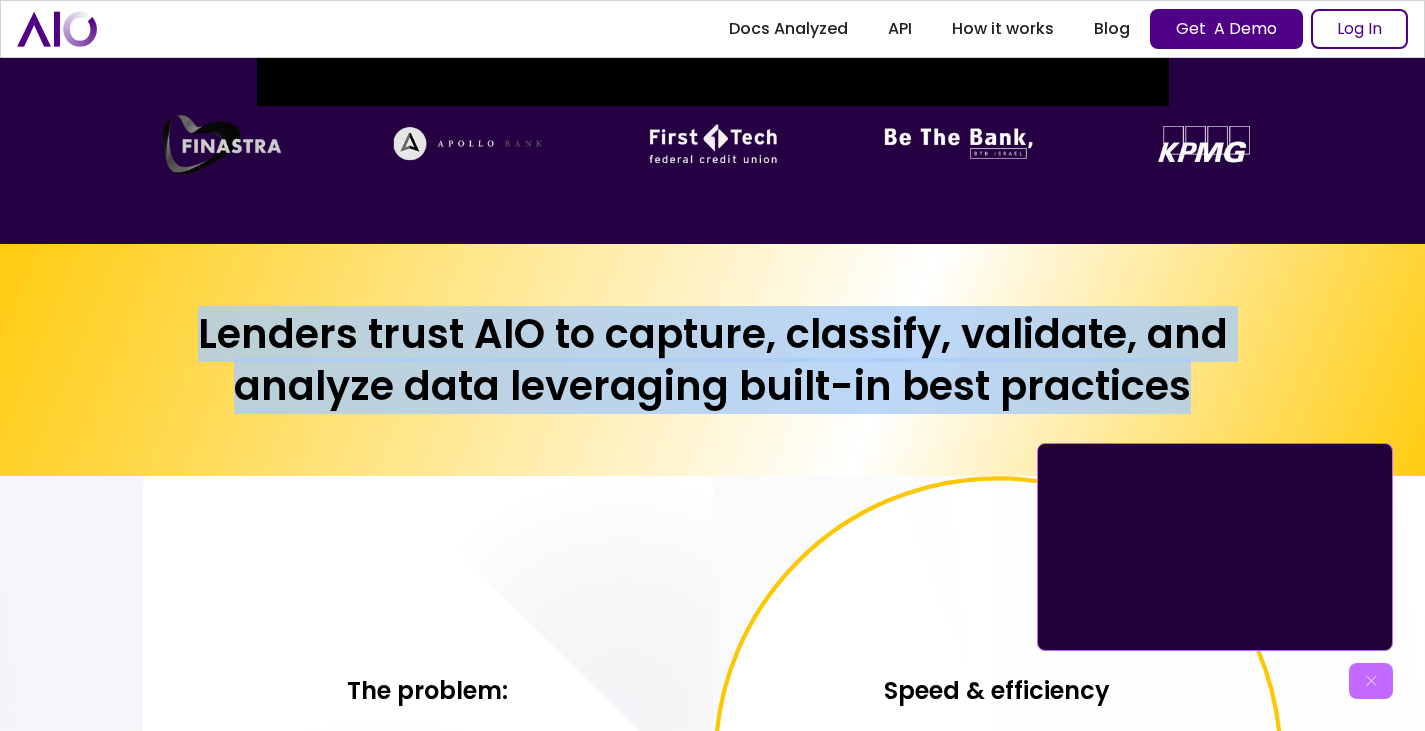 drag, startPoint x: 1183, startPoint y: 381, endPoint x: 141, endPoint y: 302, distance: 1044.9905 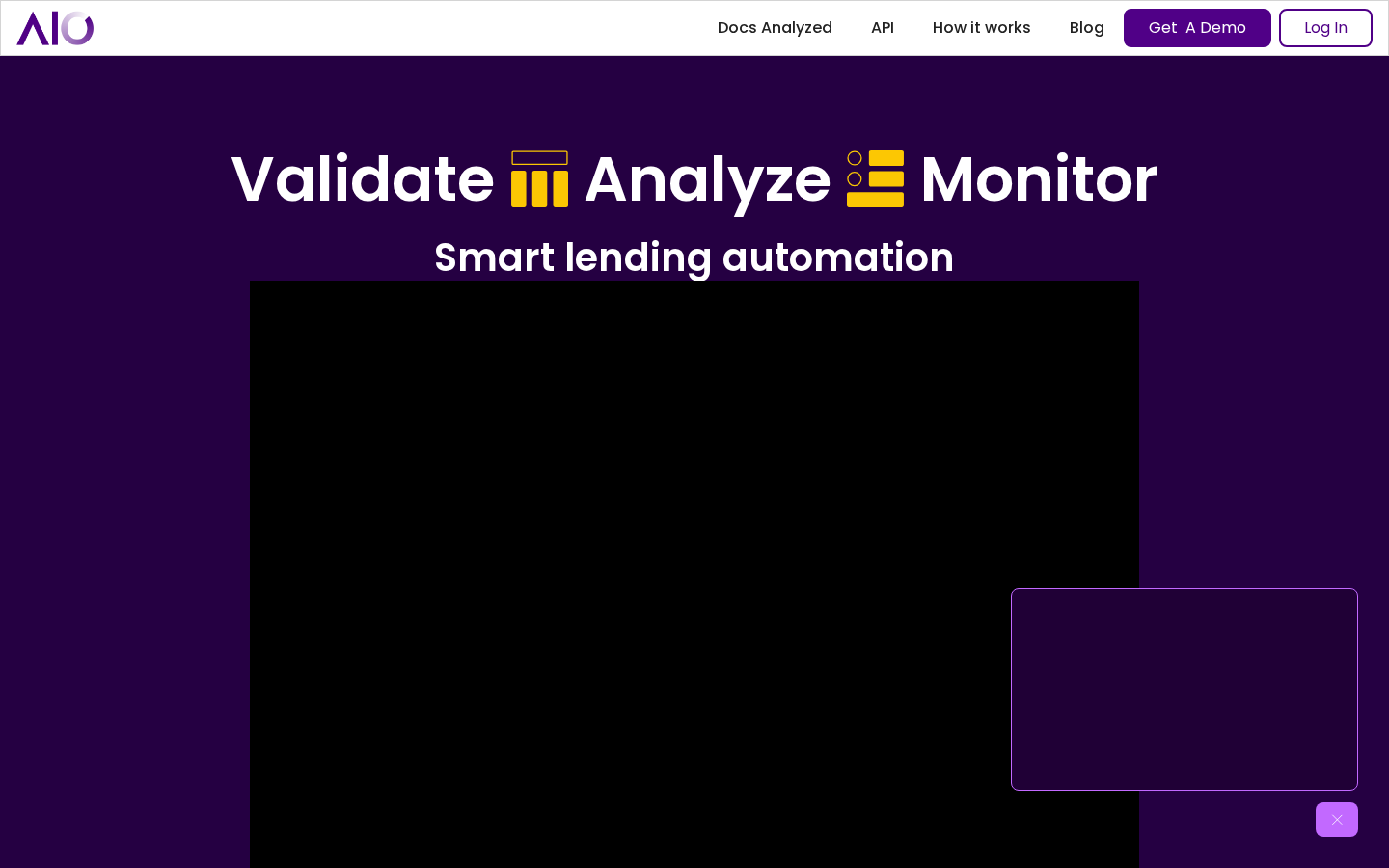 scroll, scrollTop: 1032, scrollLeft: 0, axis: vertical 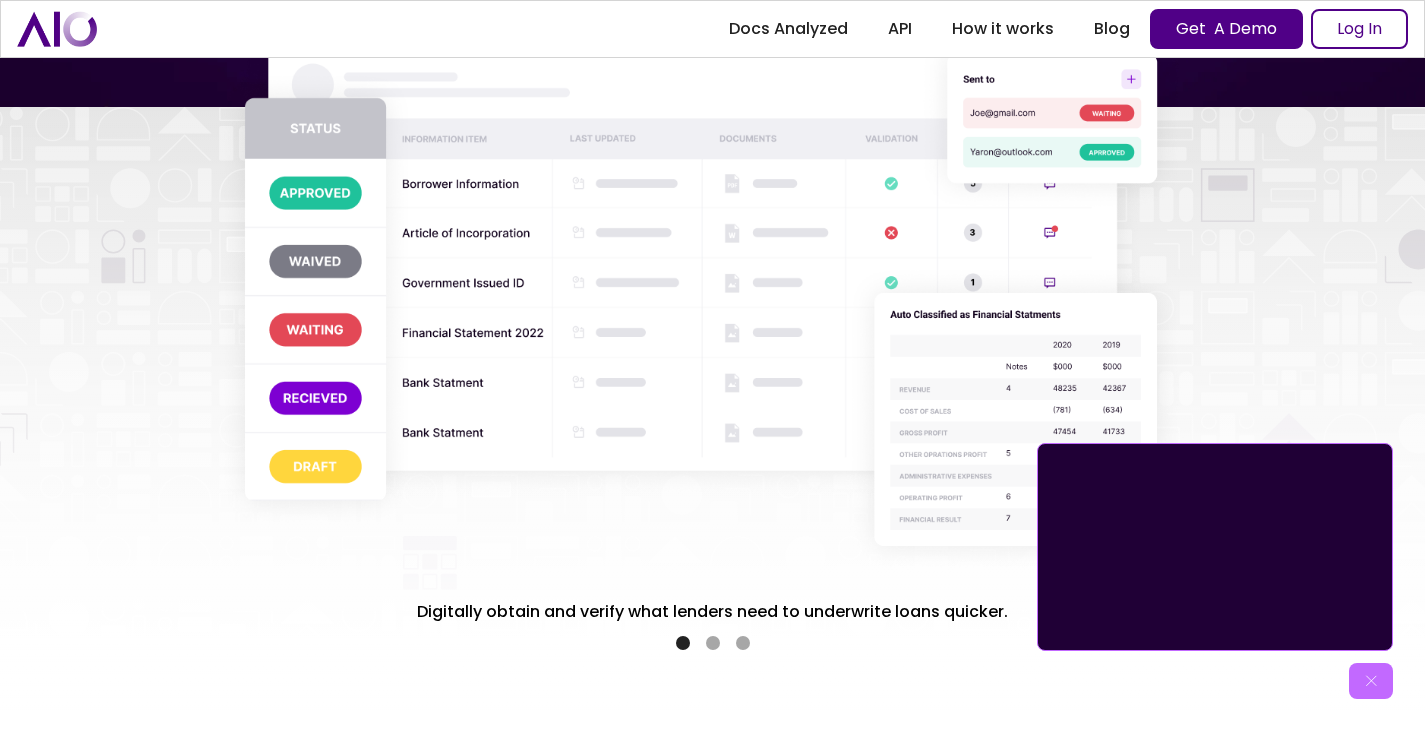 click at bounding box center (713, 643) 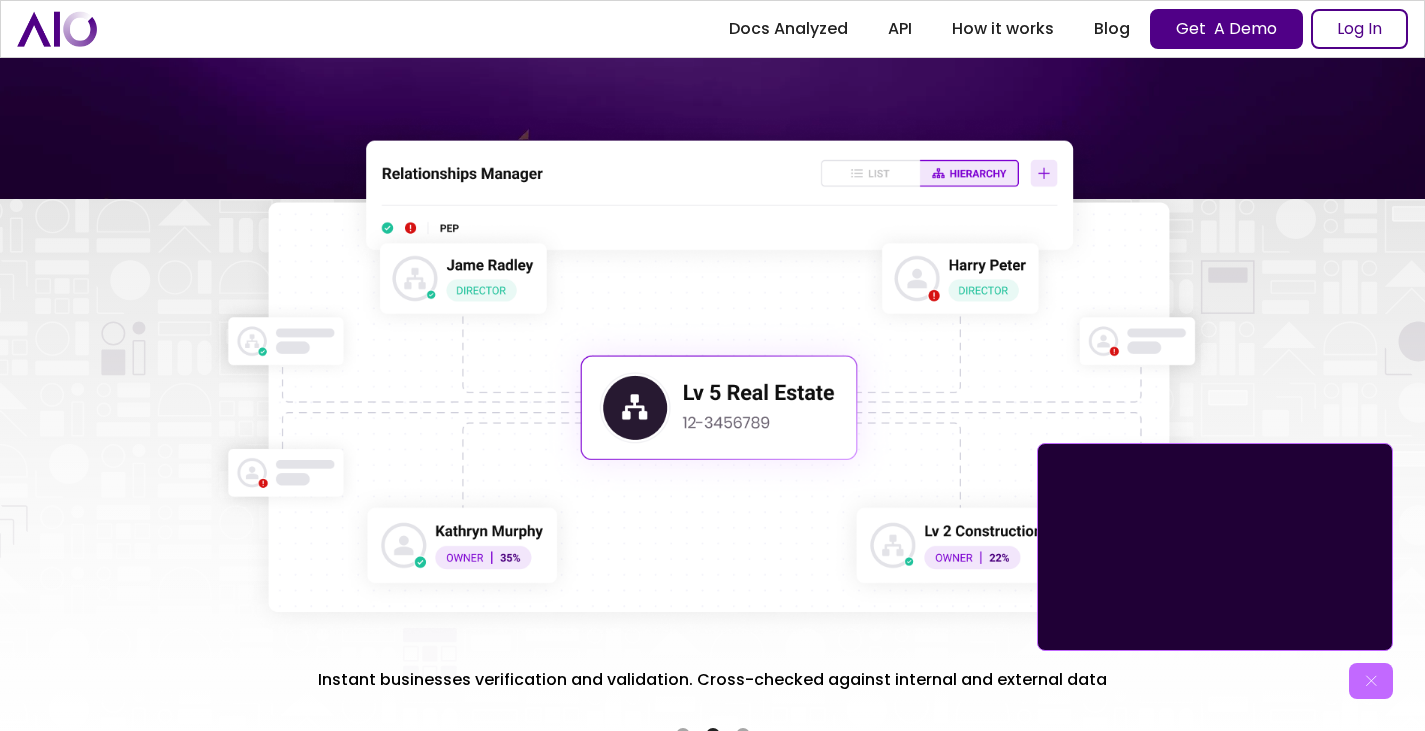 scroll, scrollTop: 3199, scrollLeft: 0, axis: vertical 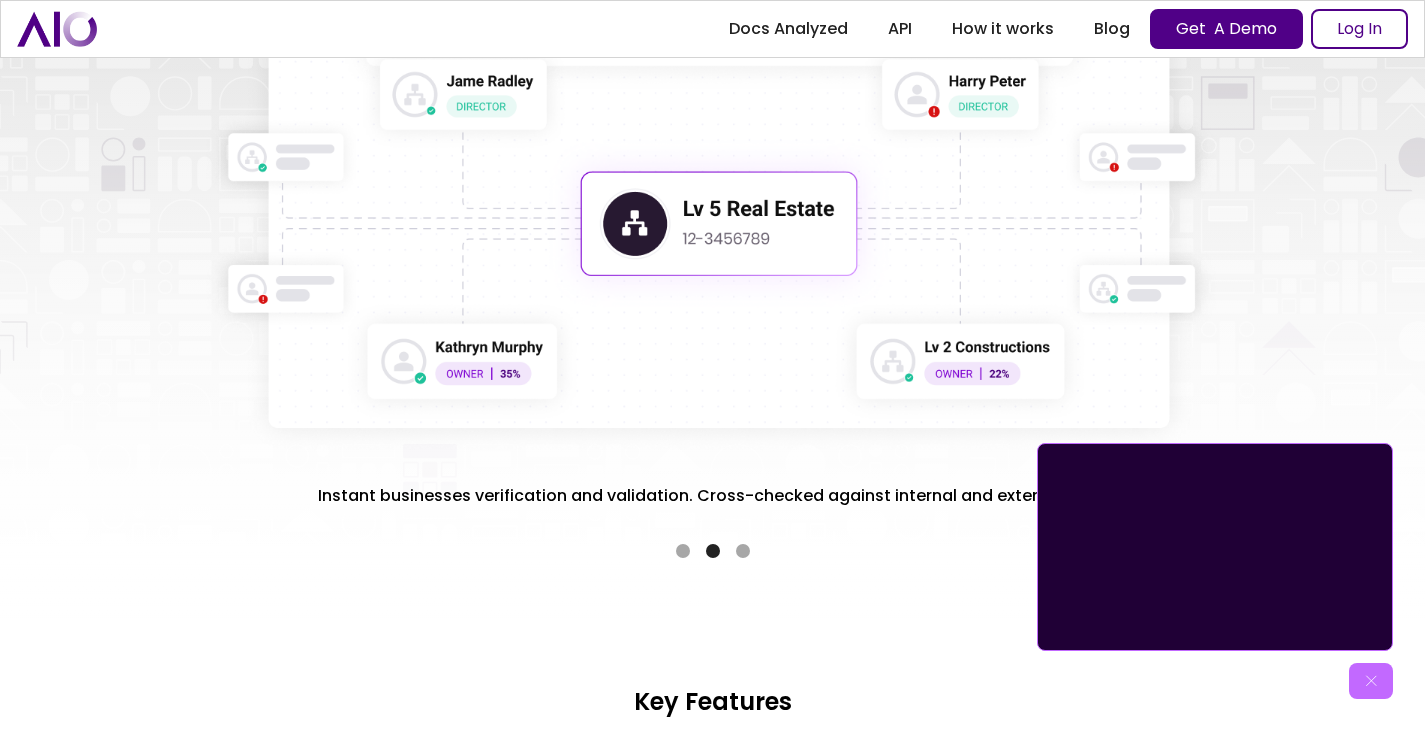 click at bounding box center (743, 551) 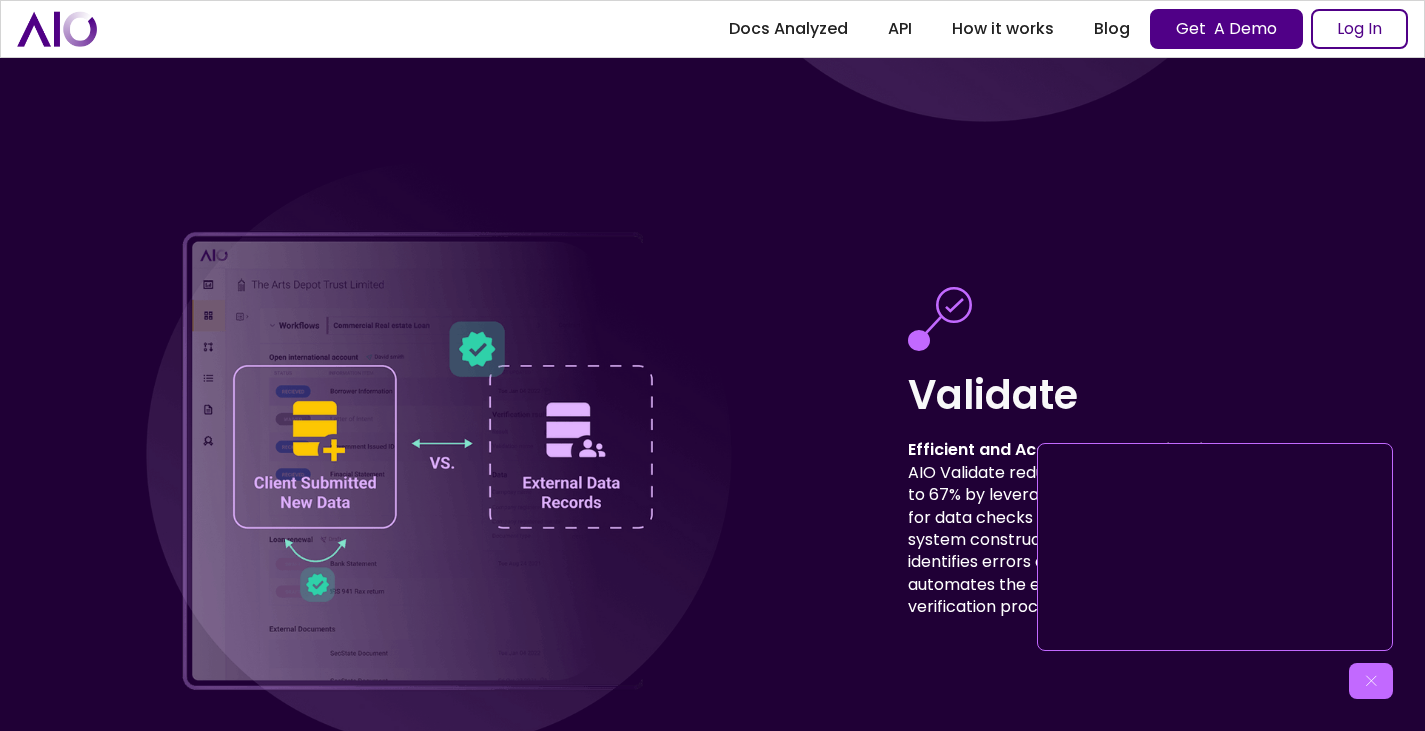 scroll, scrollTop: 5839, scrollLeft: 0, axis: vertical 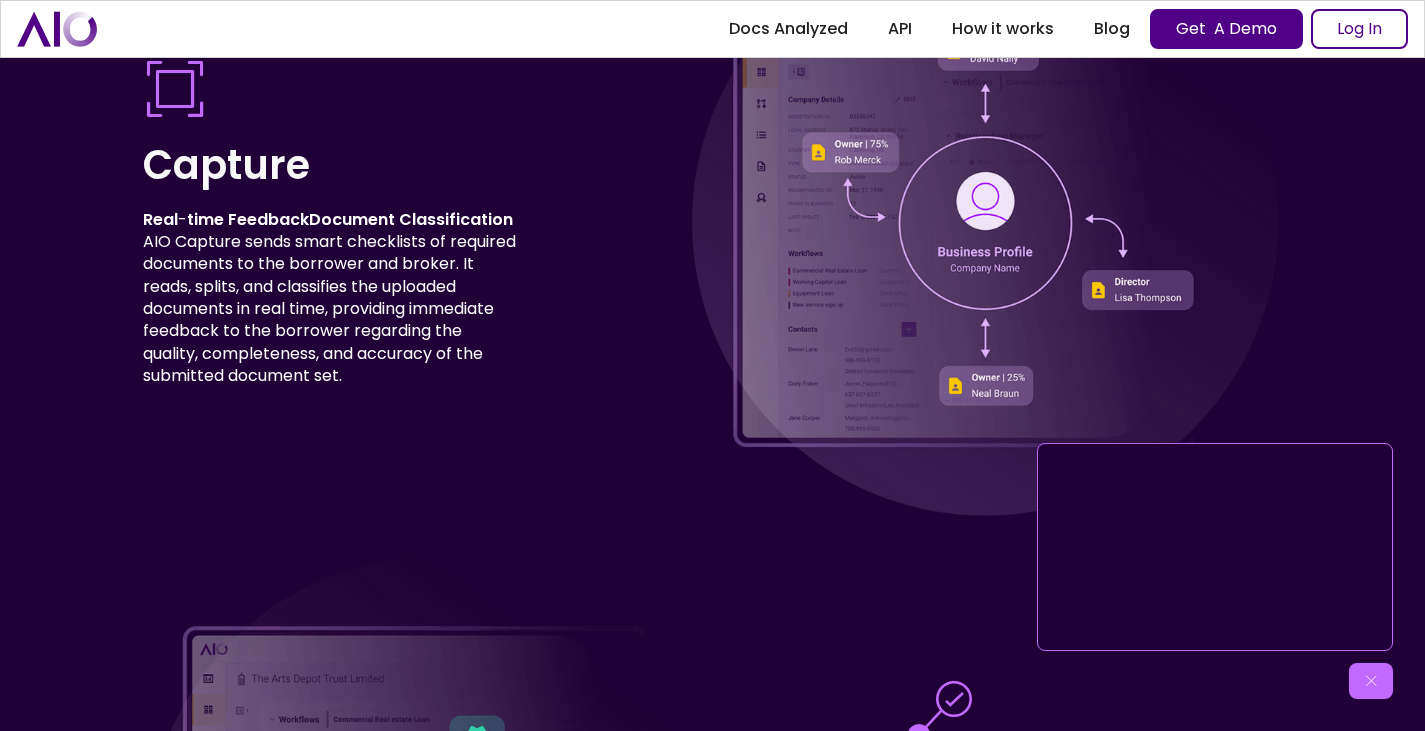 click at bounding box center [1371, 681] 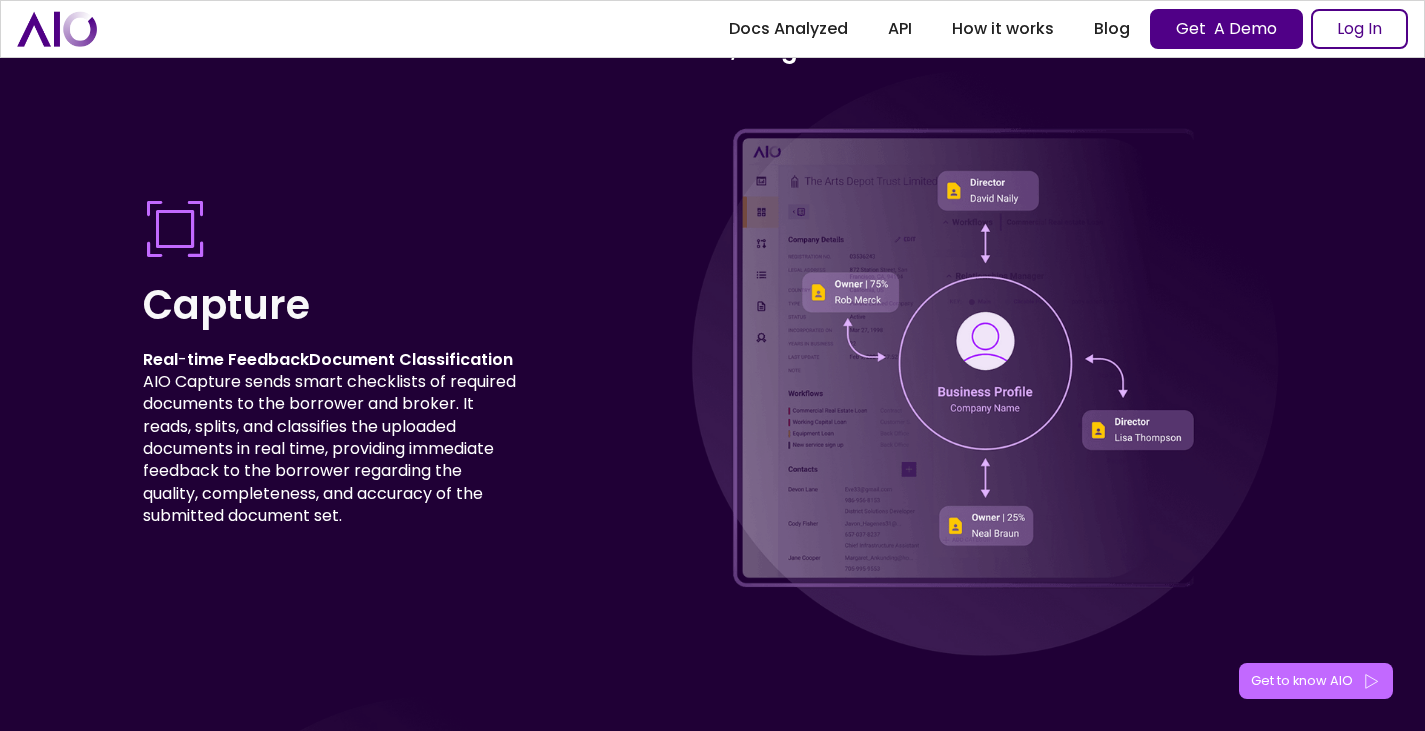 scroll, scrollTop: 5238, scrollLeft: 0, axis: vertical 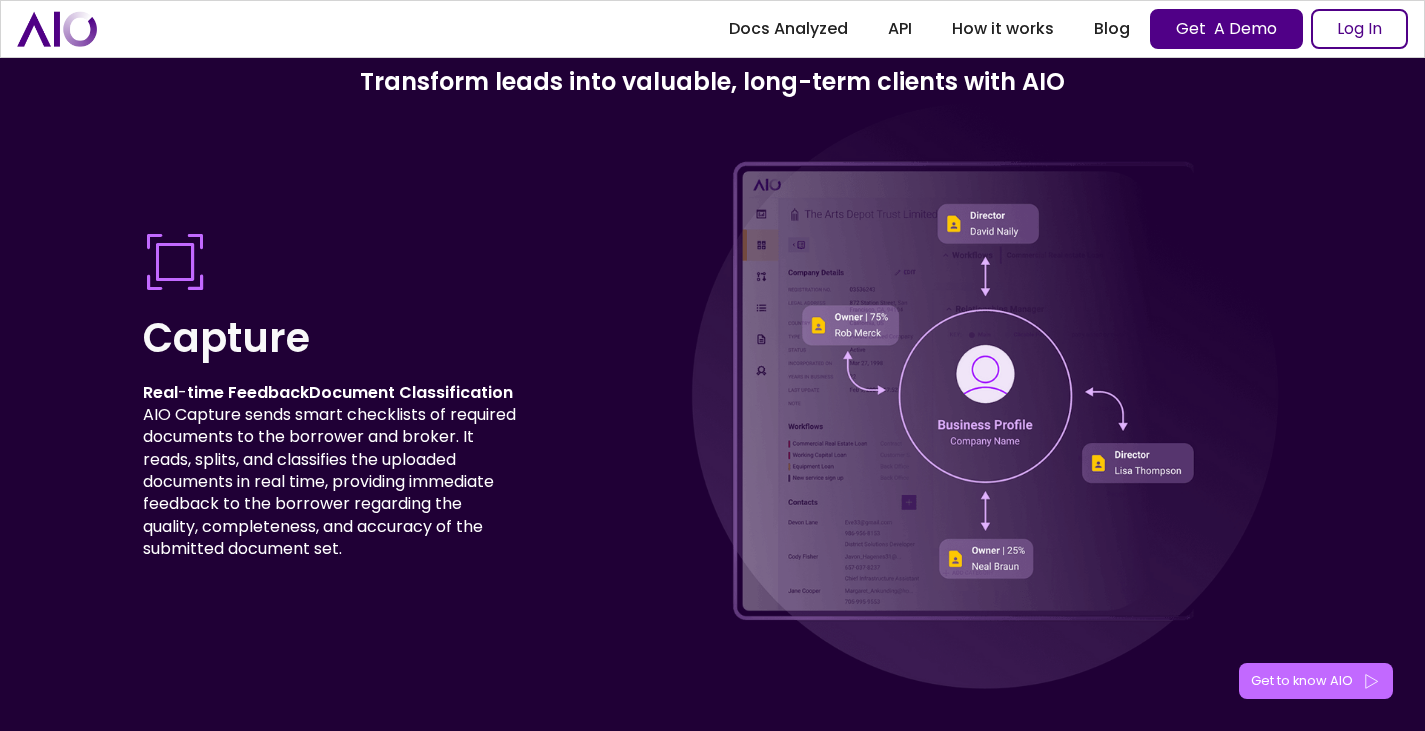 click on "Real - time   FeedbackDocument Classification  AIO Capture sends smart checklists of required documents to the borrower and broker. It reads, splits, and classifies the uploaded documents in real time, providing immediate feedback to the borrower regarding the quality, completeness, and accuracy of the submitted document set." at bounding box center [330, 471] 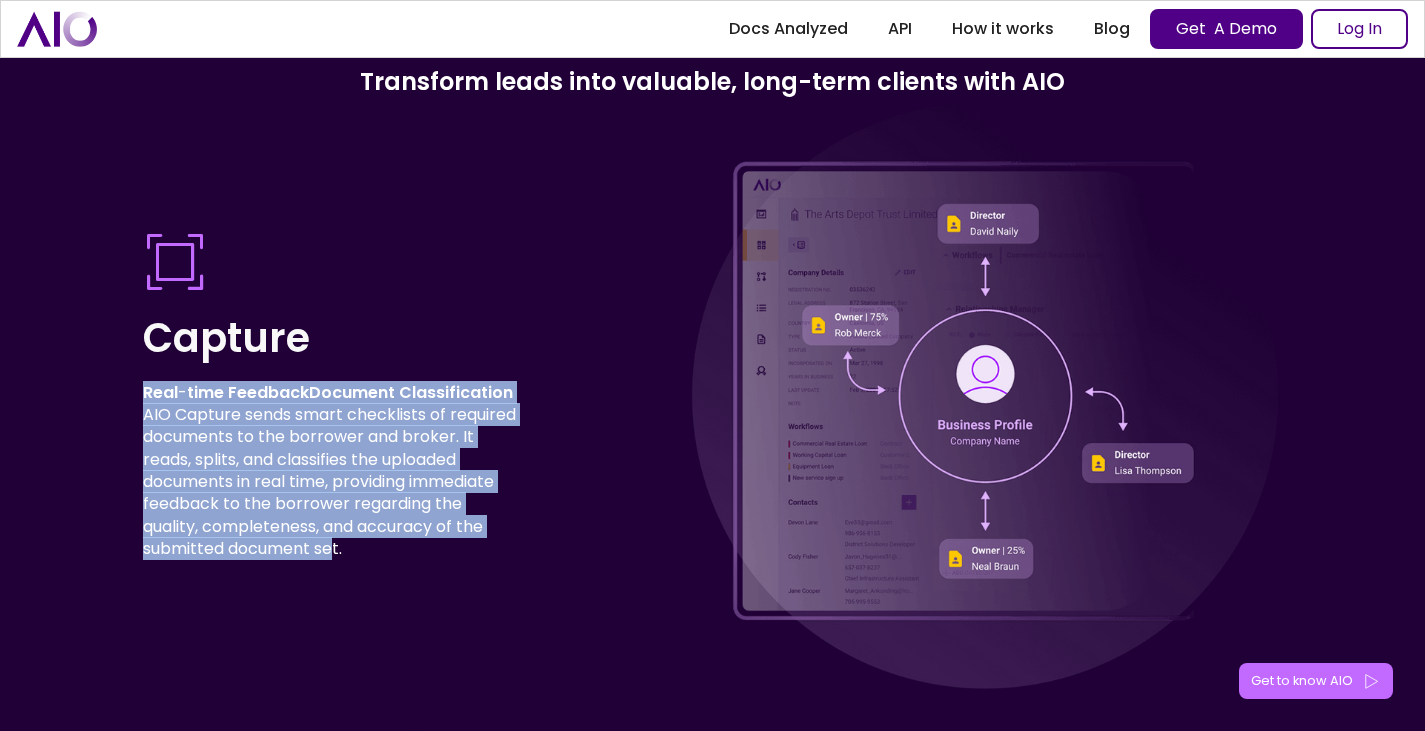 drag, startPoint x: 463, startPoint y: 546, endPoint x: 147, endPoint y: 396, distance: 349.79422 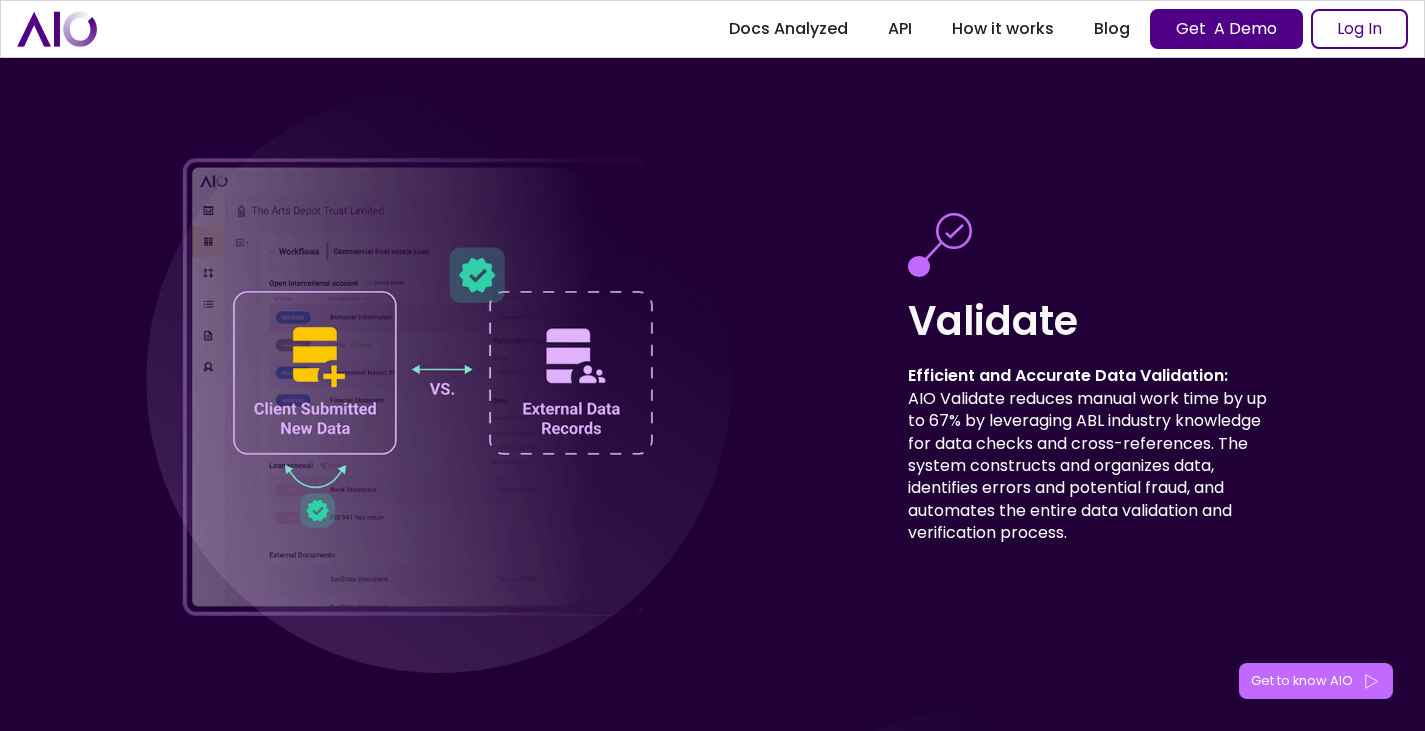 scroll, scrollTop: 5553, scrollLeft: 0, axis: vertical 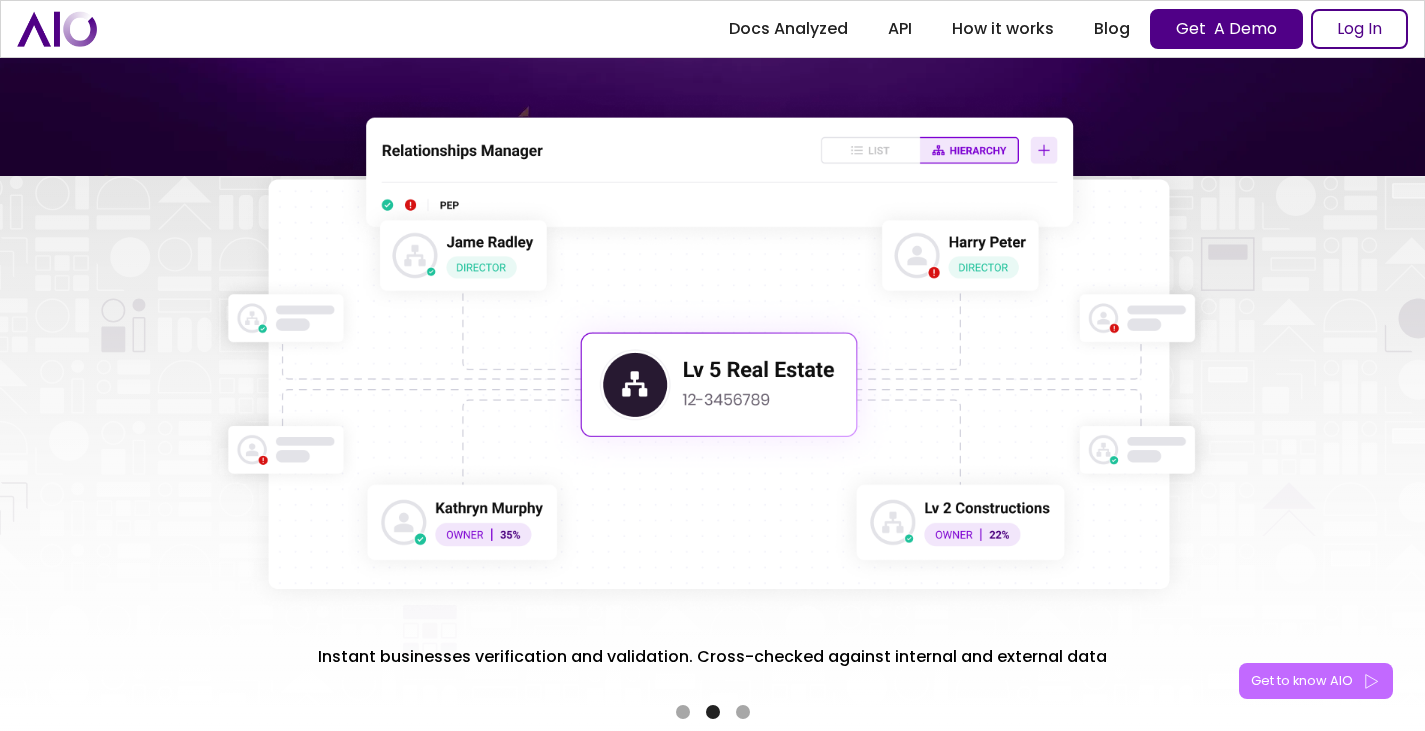click at bounding box center (683, 712) 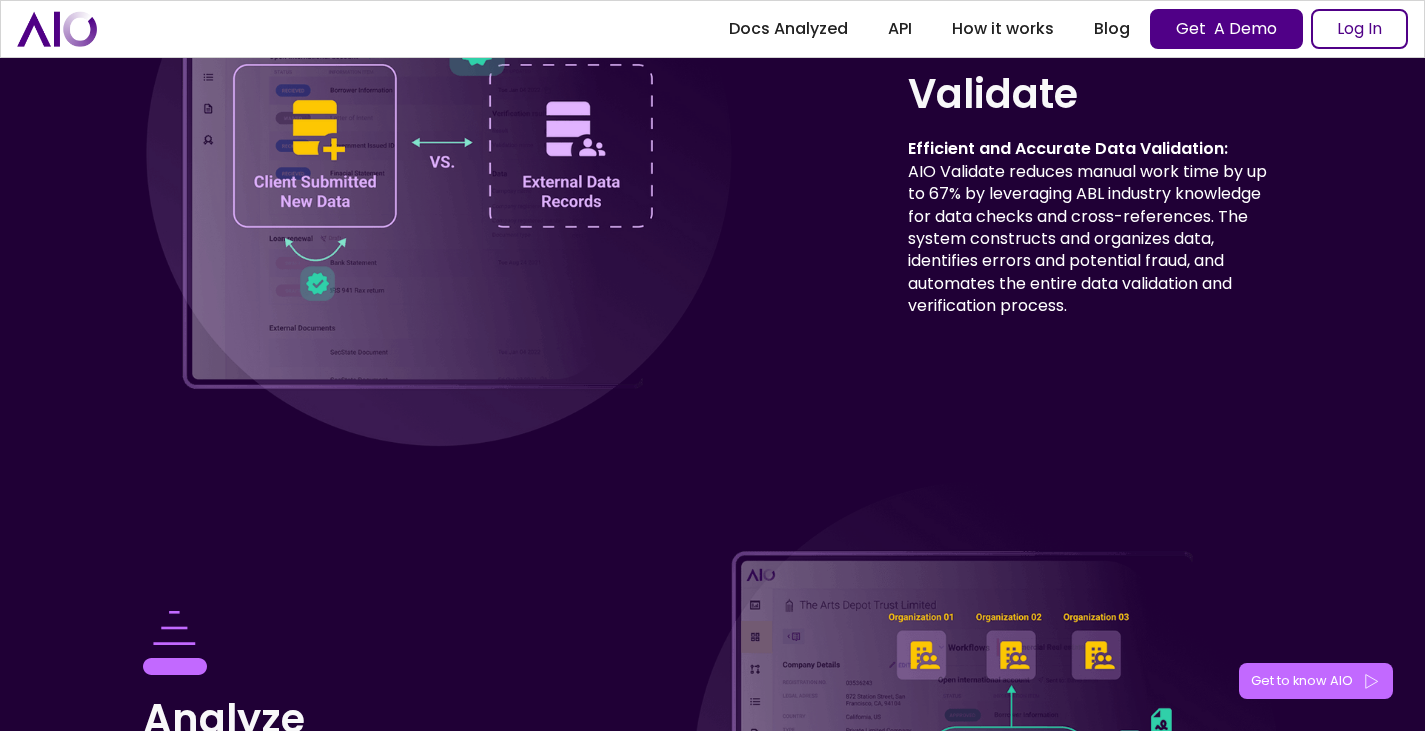 scroll, scrollTop: 6026, scrollLeft: 0, axis: vertical 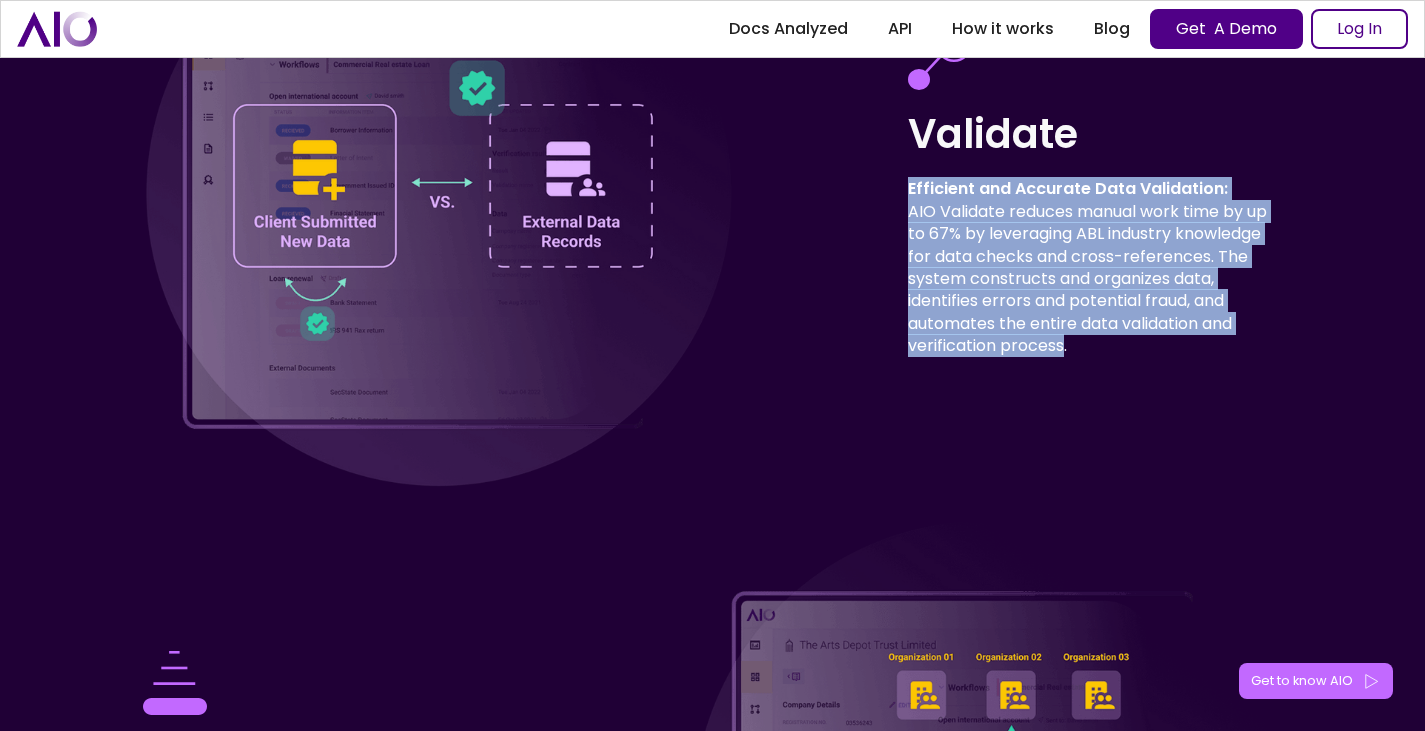 drag, startPoint x: 1065, startPoint y: 358, endPoint x: 904, endPoint y: 188, distance: 234.13885 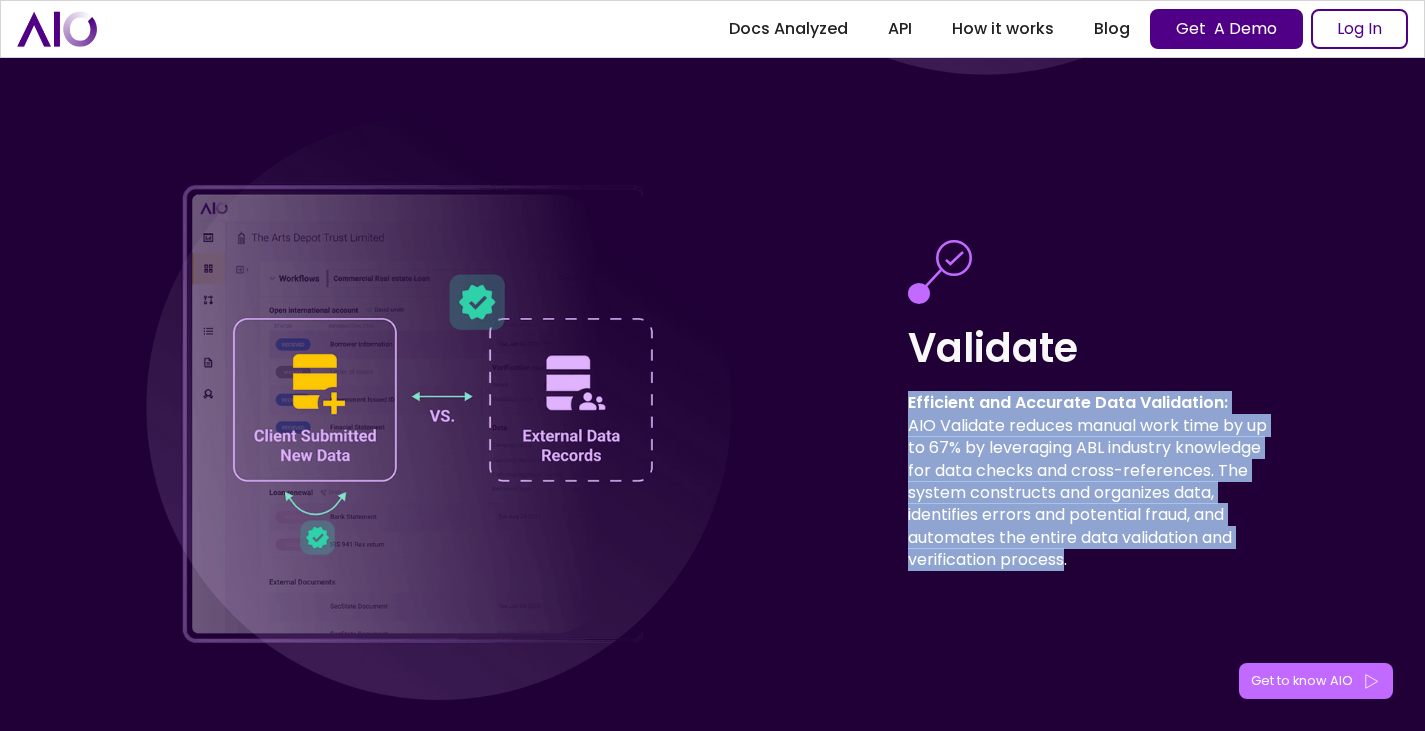 scroll, scrollTop: 5832, scrollLeft: 0, axis: vertical 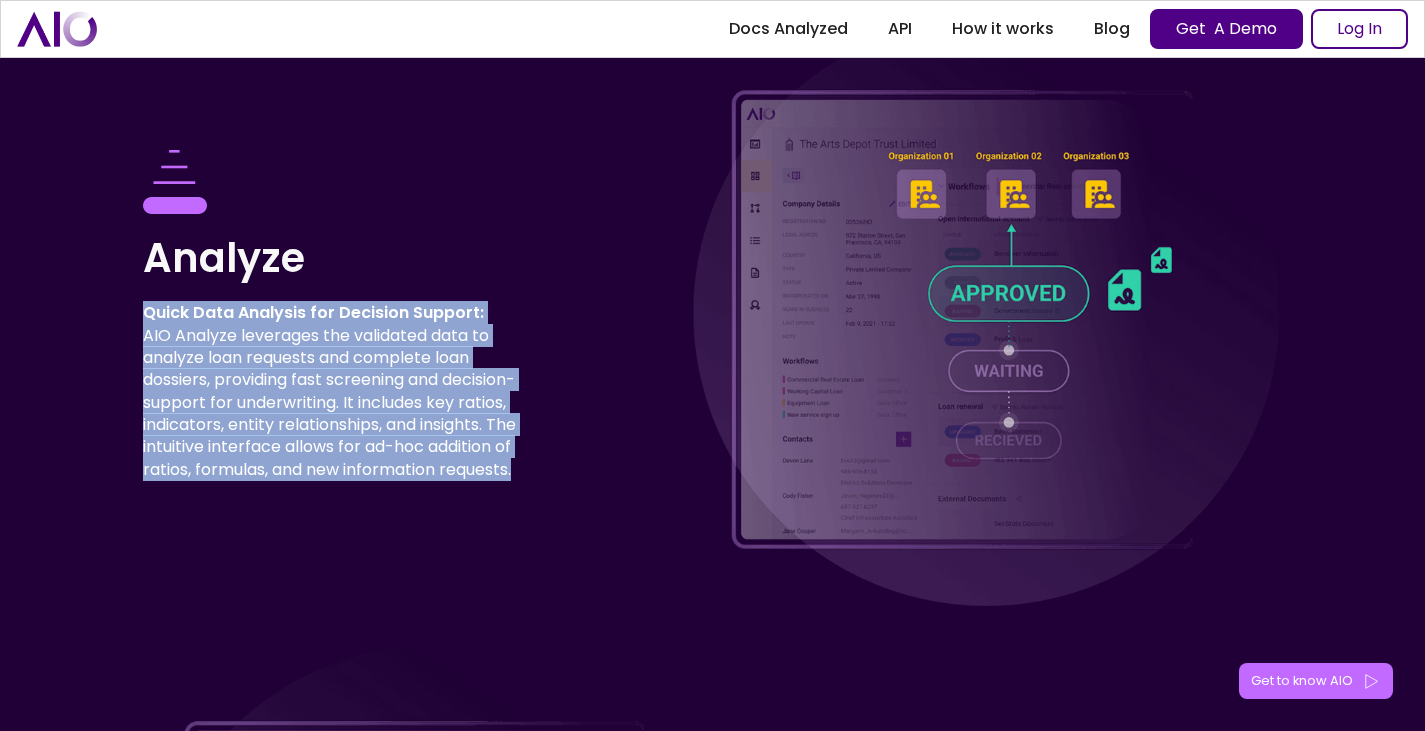 drag, startPoint x: 327, startPoint y: 493, endPoint x: 127, endPoint y: 311, distance: 270.4145 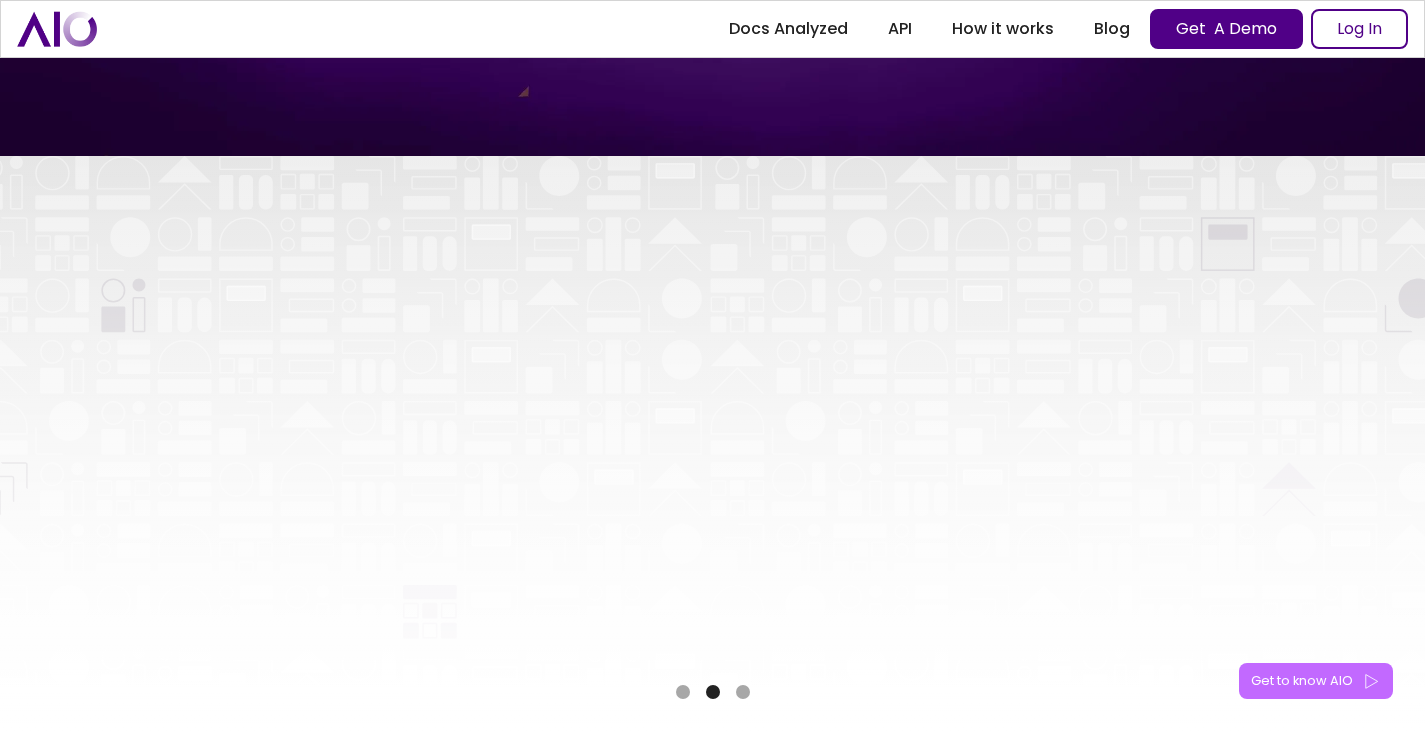 scroll, scrollTop: 3261, scrollLeft: 0, axis: vertical 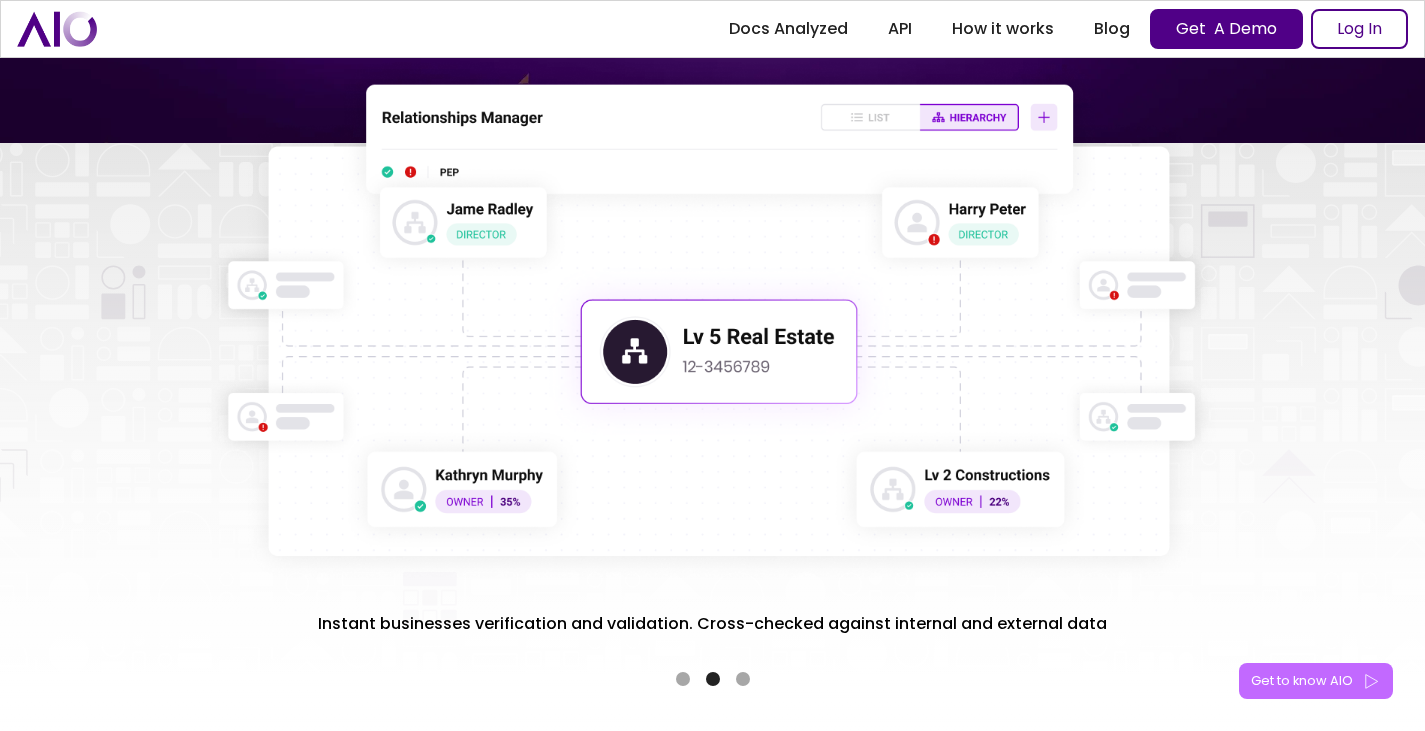 click at bounding box center (743, 679) 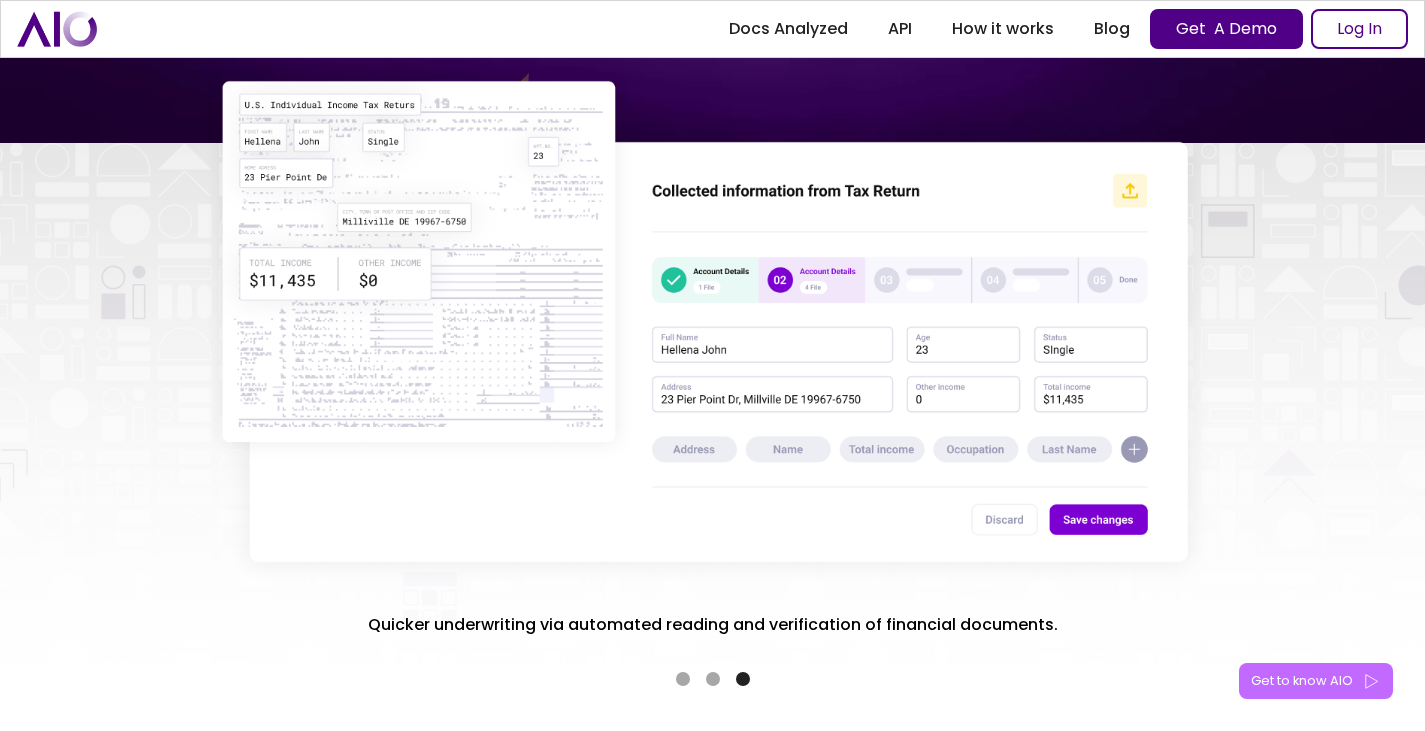 click at bounding box center [713, 679] 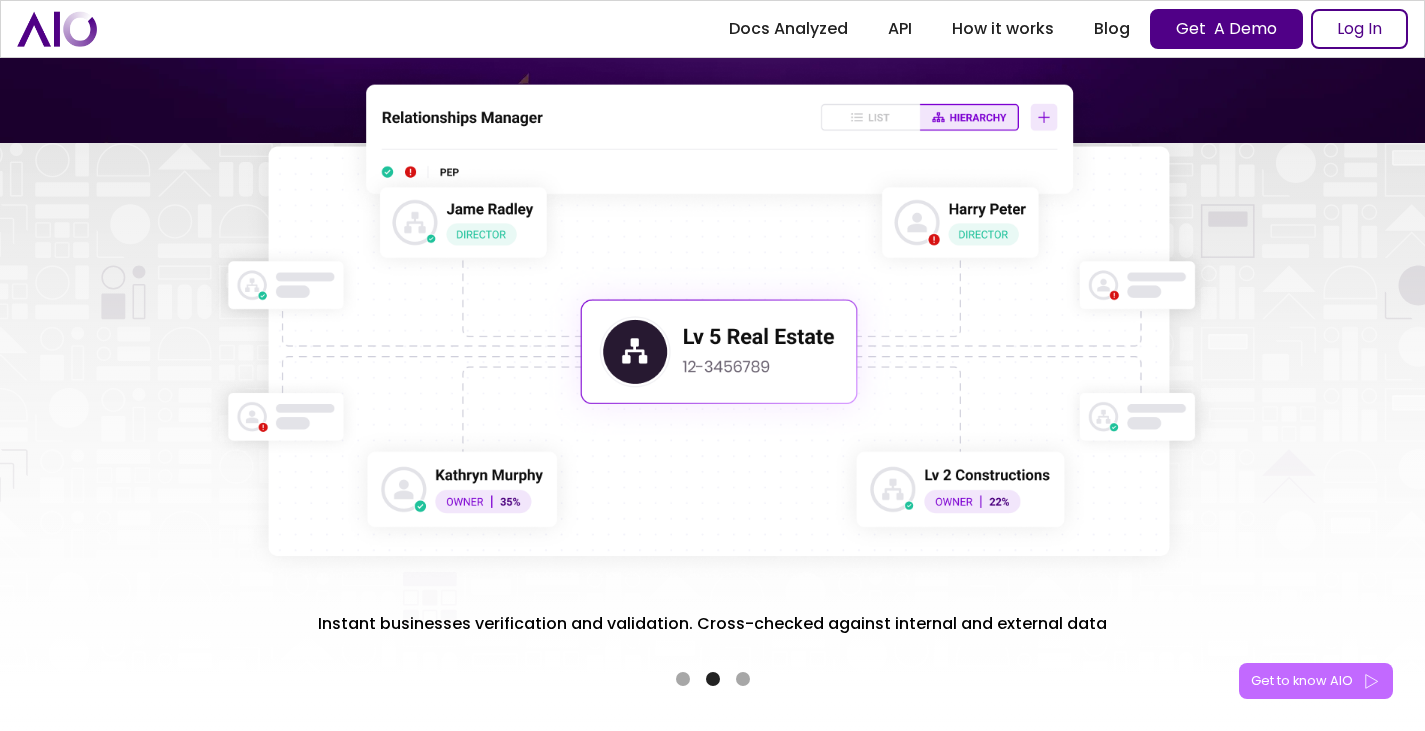 click at bounding box center (743, 679) 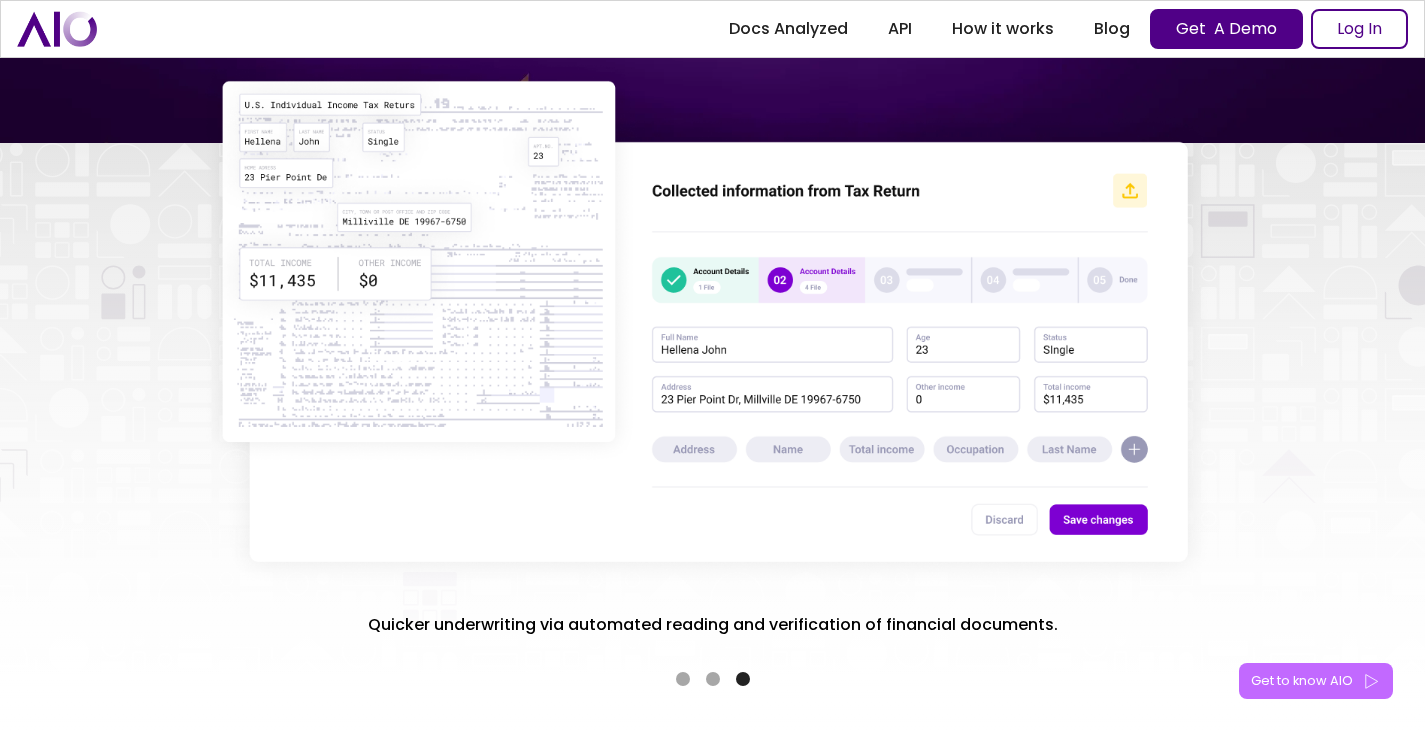 click at bounding box center (713, 679) 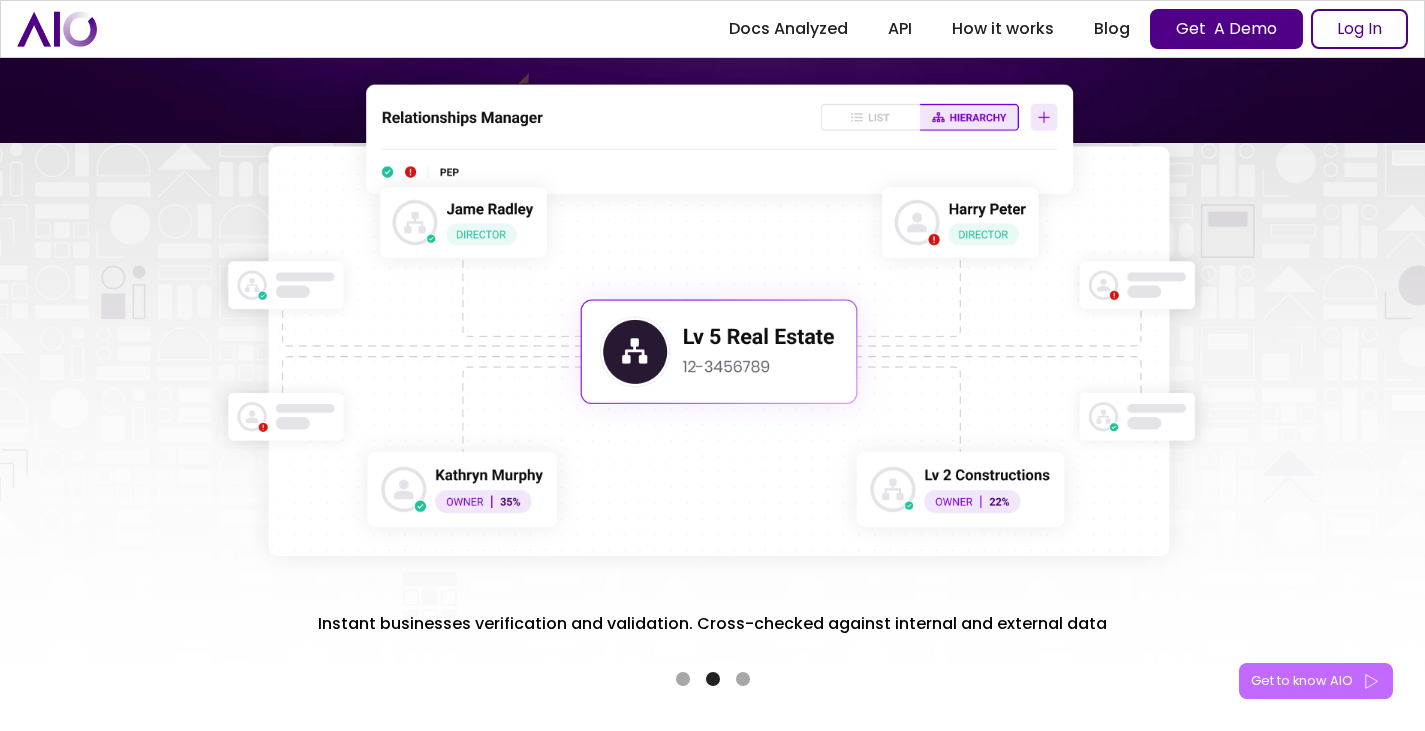 click at bounding box center [743, 679] 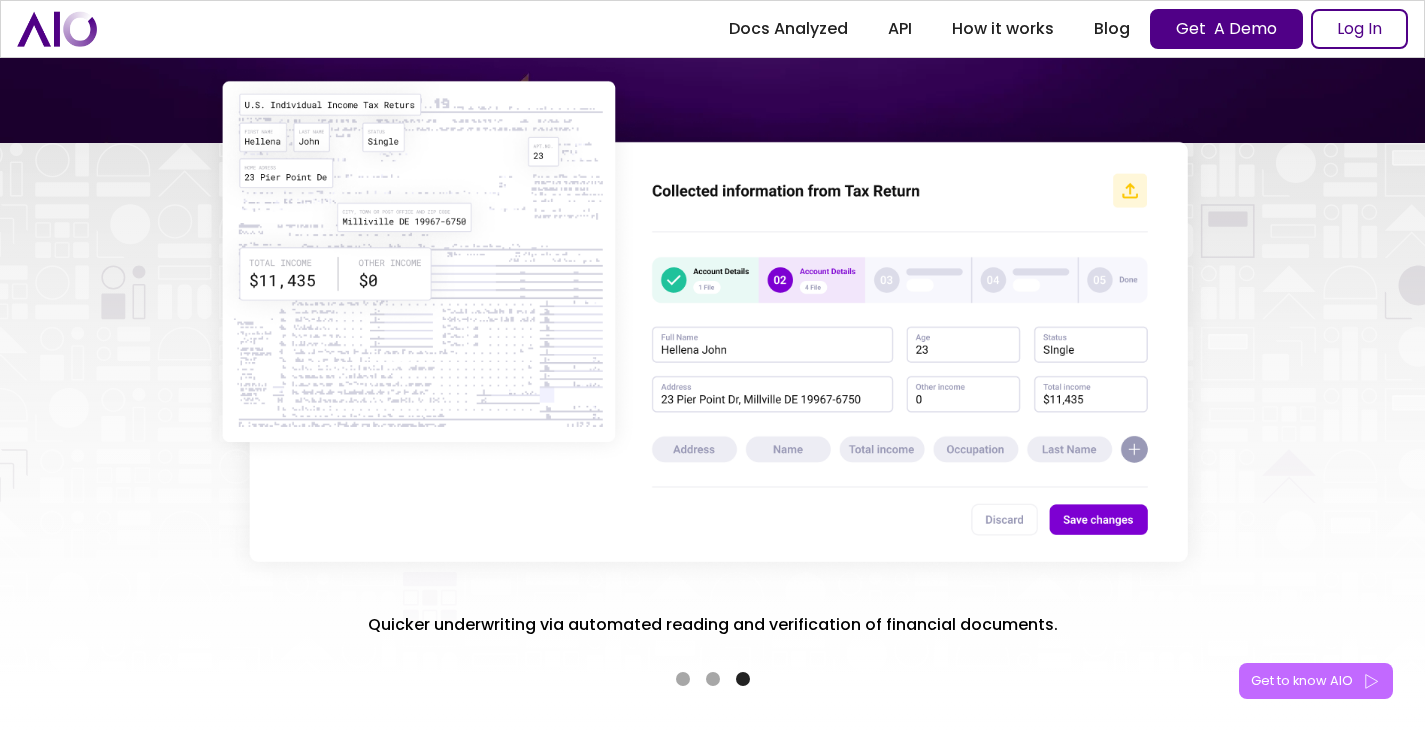 click at bounding box center (713, 679) 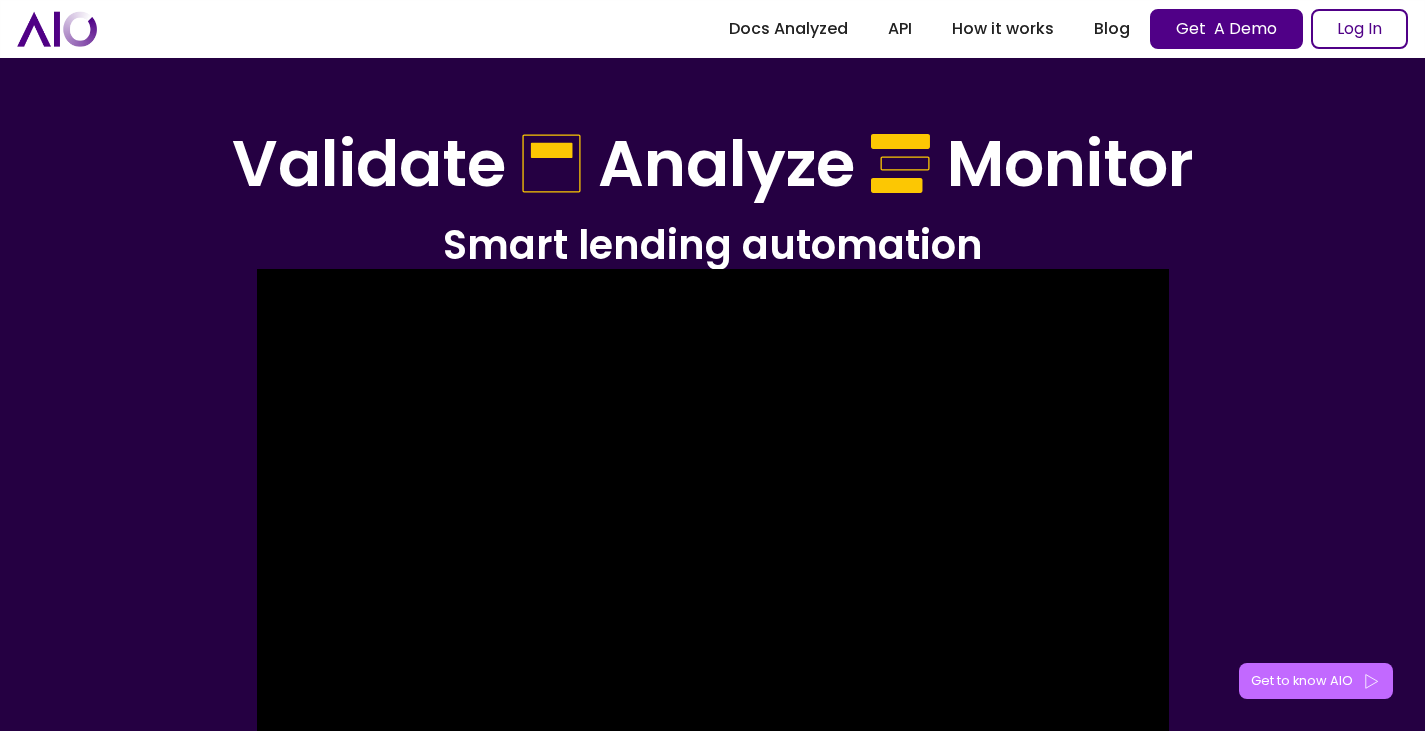 scroll, scrollTop: 0, scrollLeft: 0, axis: both 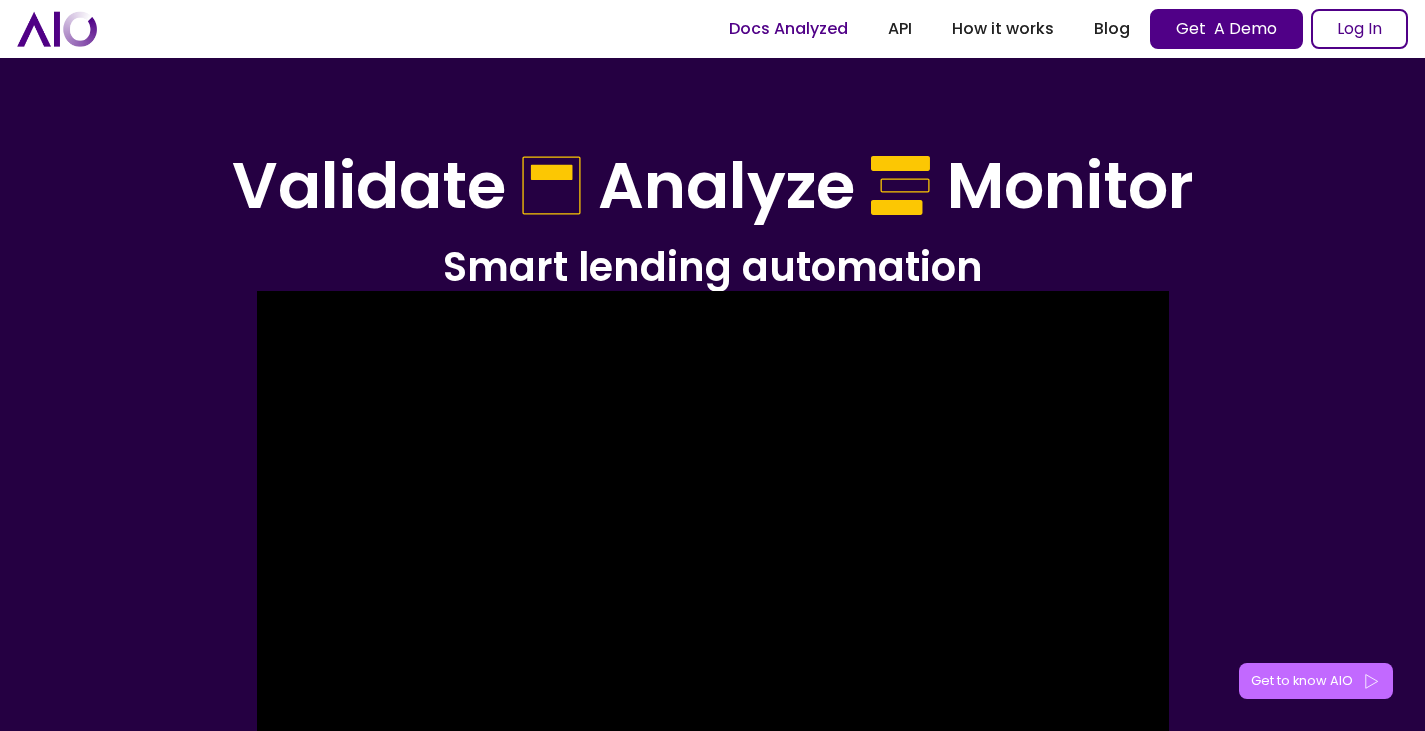 click on "Docs Analyzed" at bounding box center (788, 29) 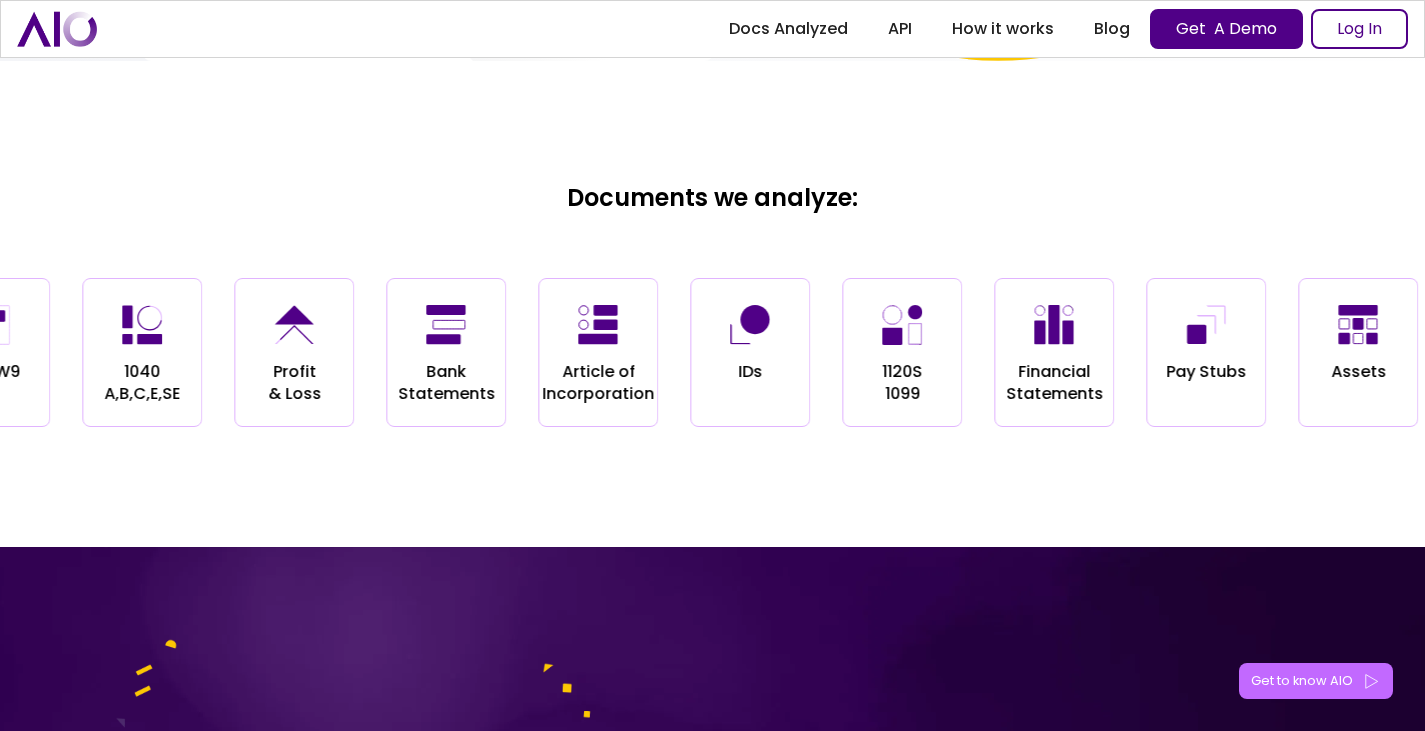 scroll, scrollTop: 2057, scrollLeft: 0, axis: vertical 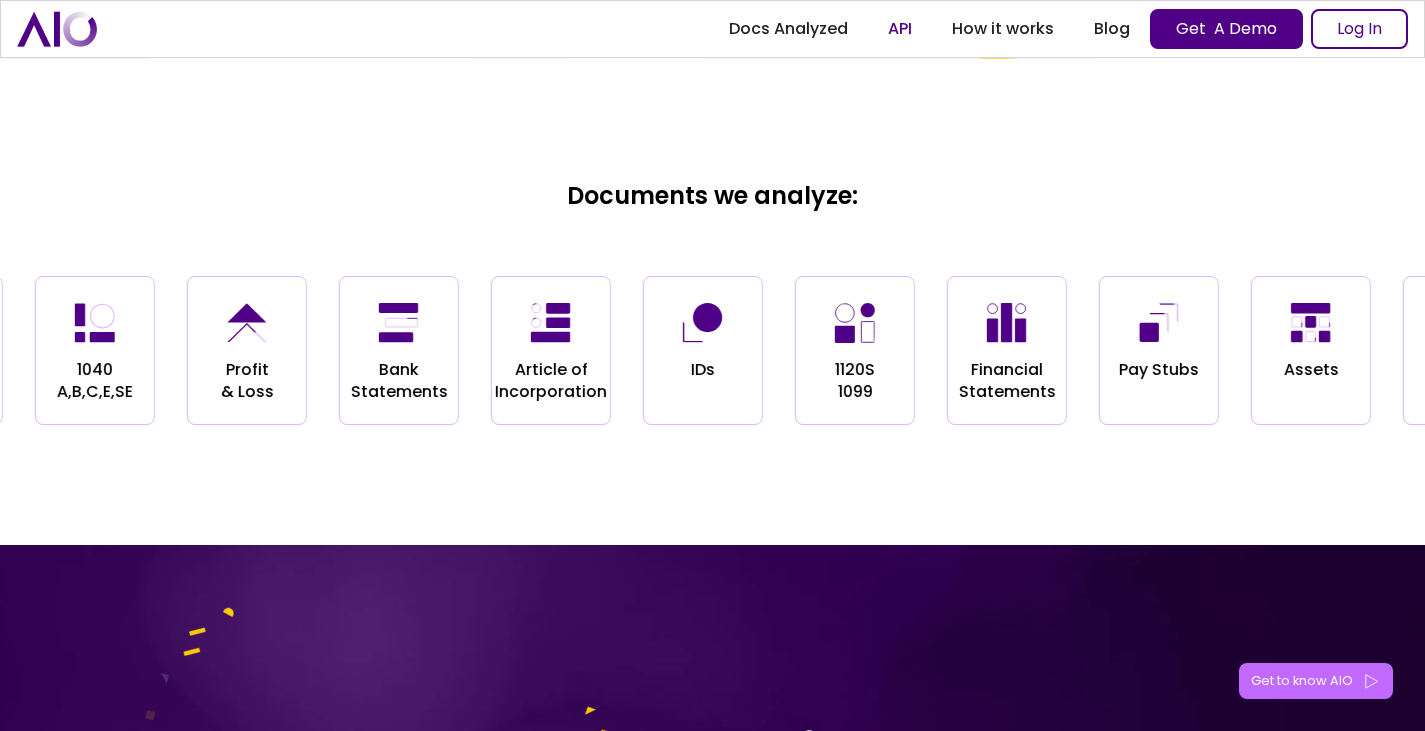 click on "API" at bounding box center (900, 29) 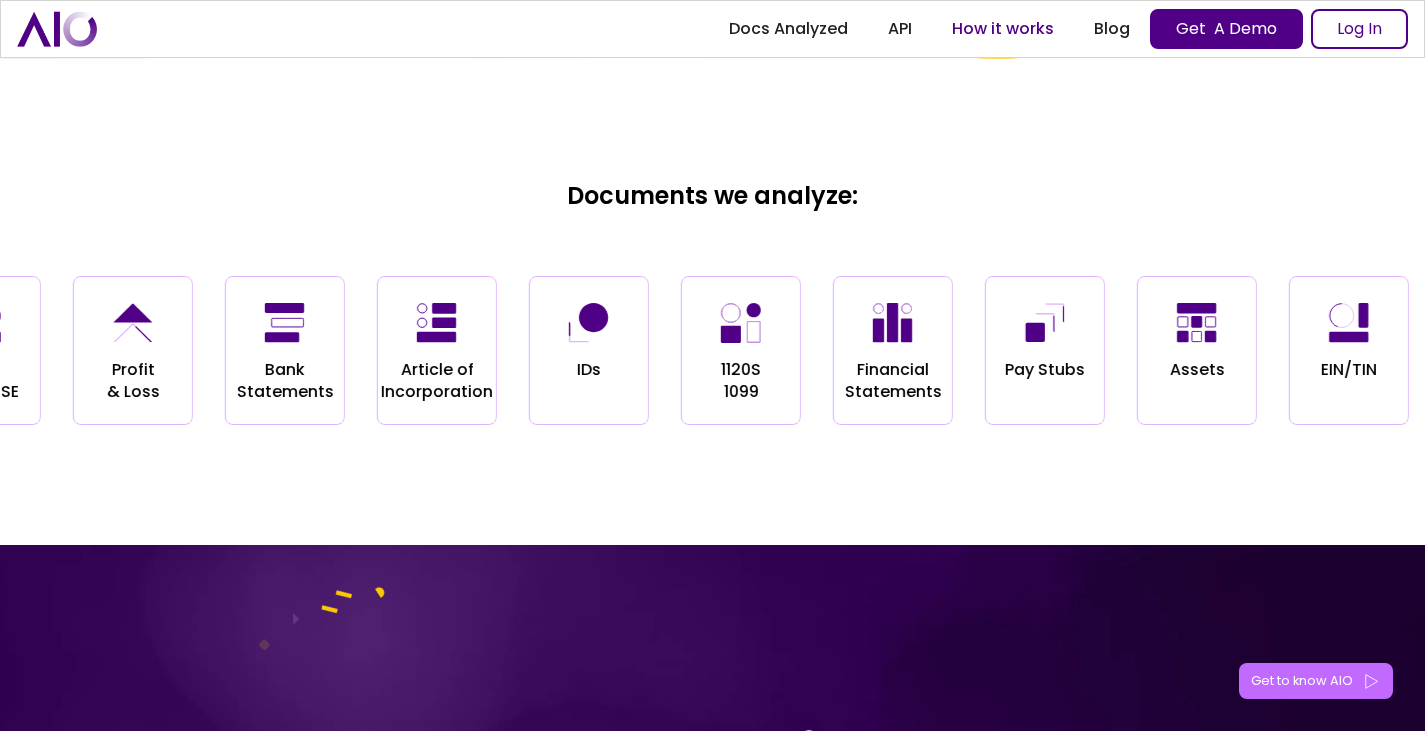 click on "How it works" at bounding box center [1003, 29] 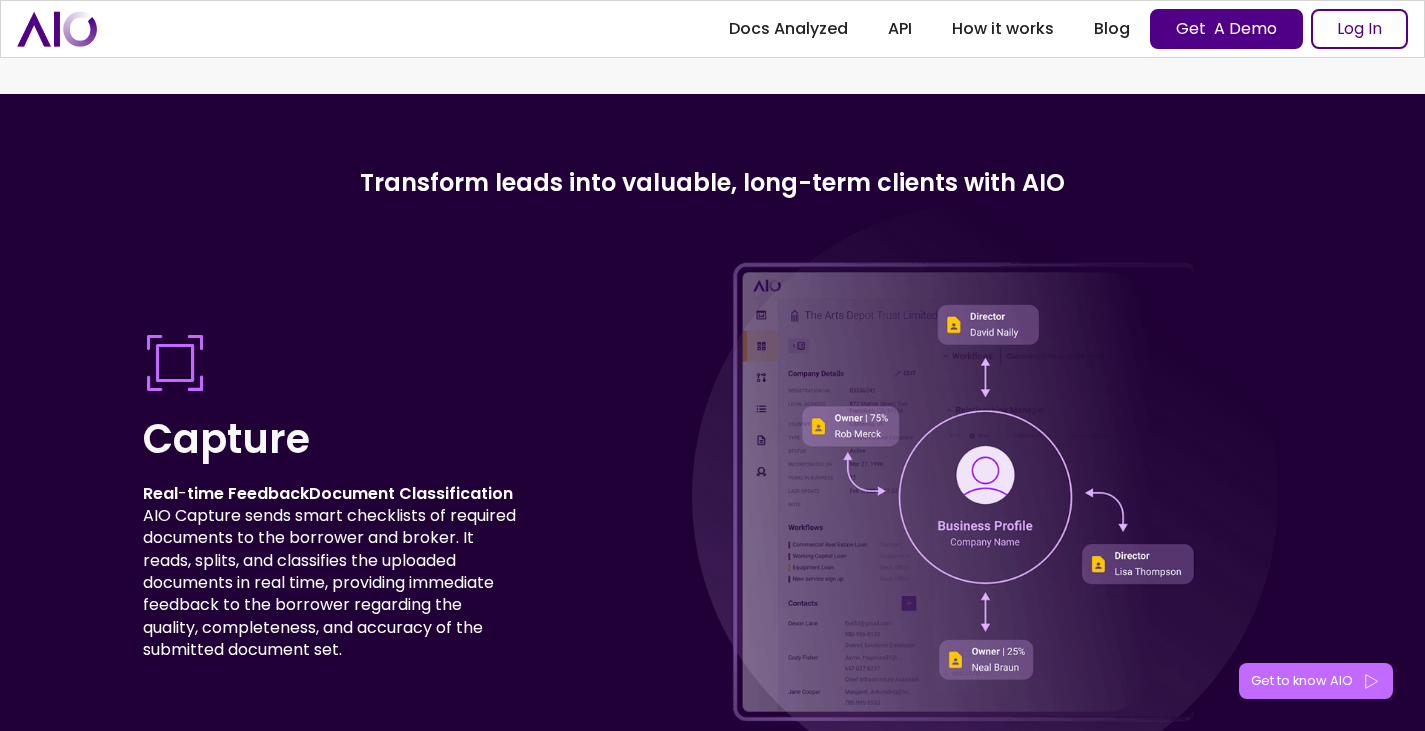 scroll, scrollTop: 5133, scrollLeft: 0, axis: vertical 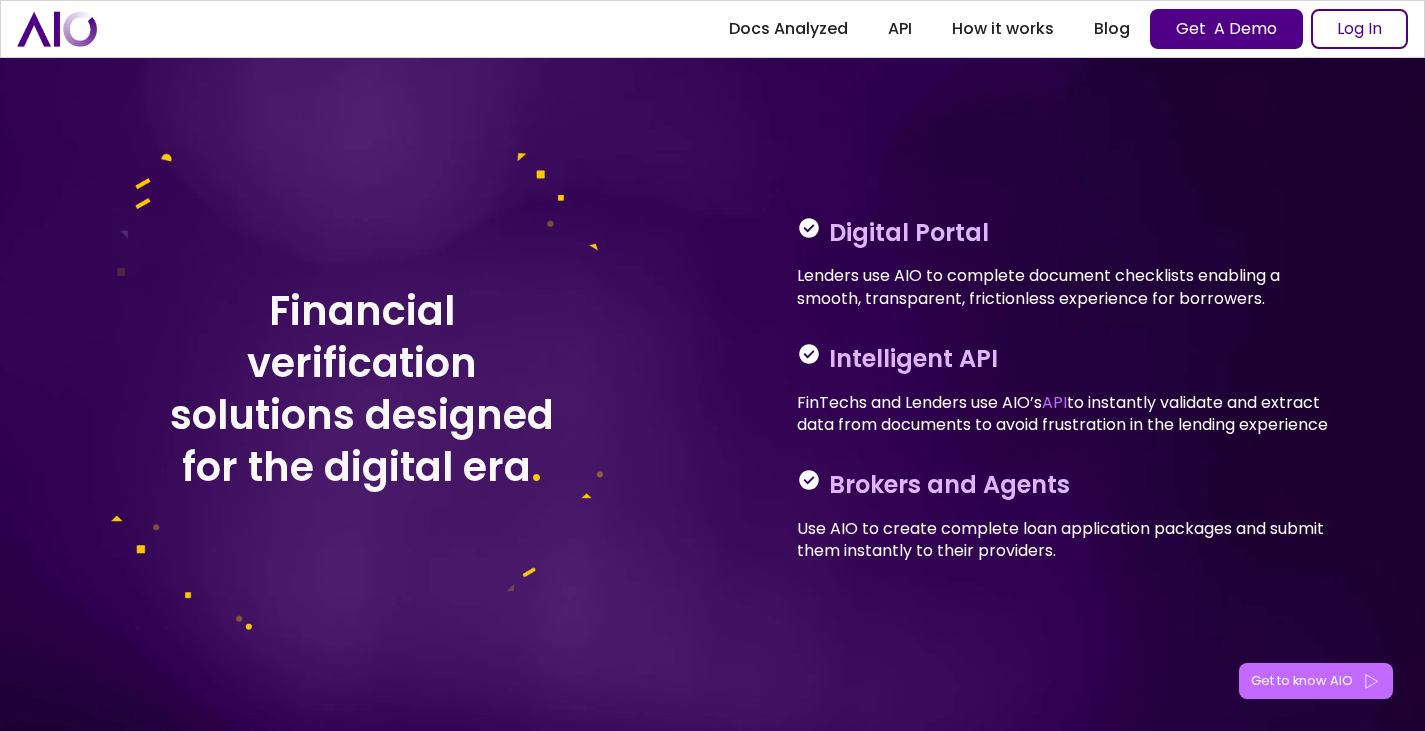 click on "Get to know AIO" at bounding box center (1302, 681) 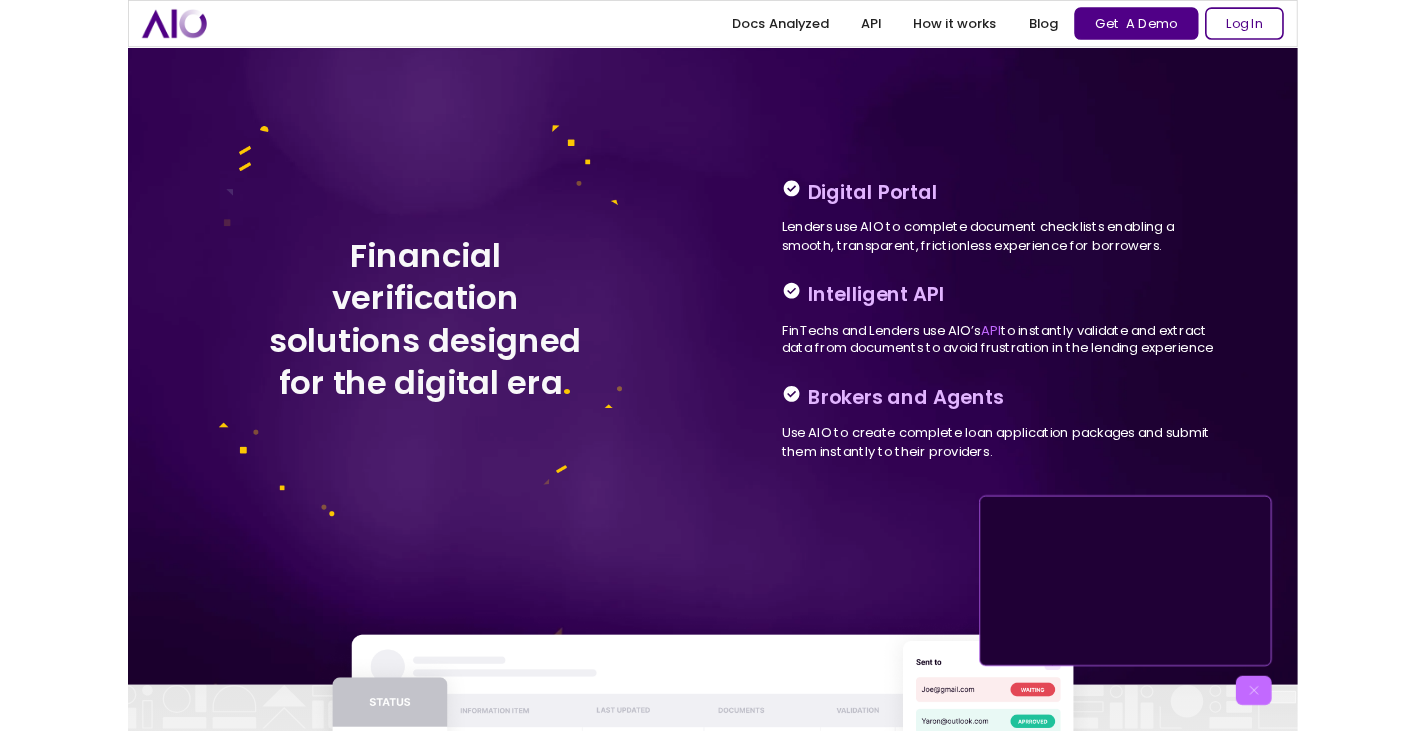 scroll, scrollTop: 2569, scrollLeft: 0, axis: vertical 